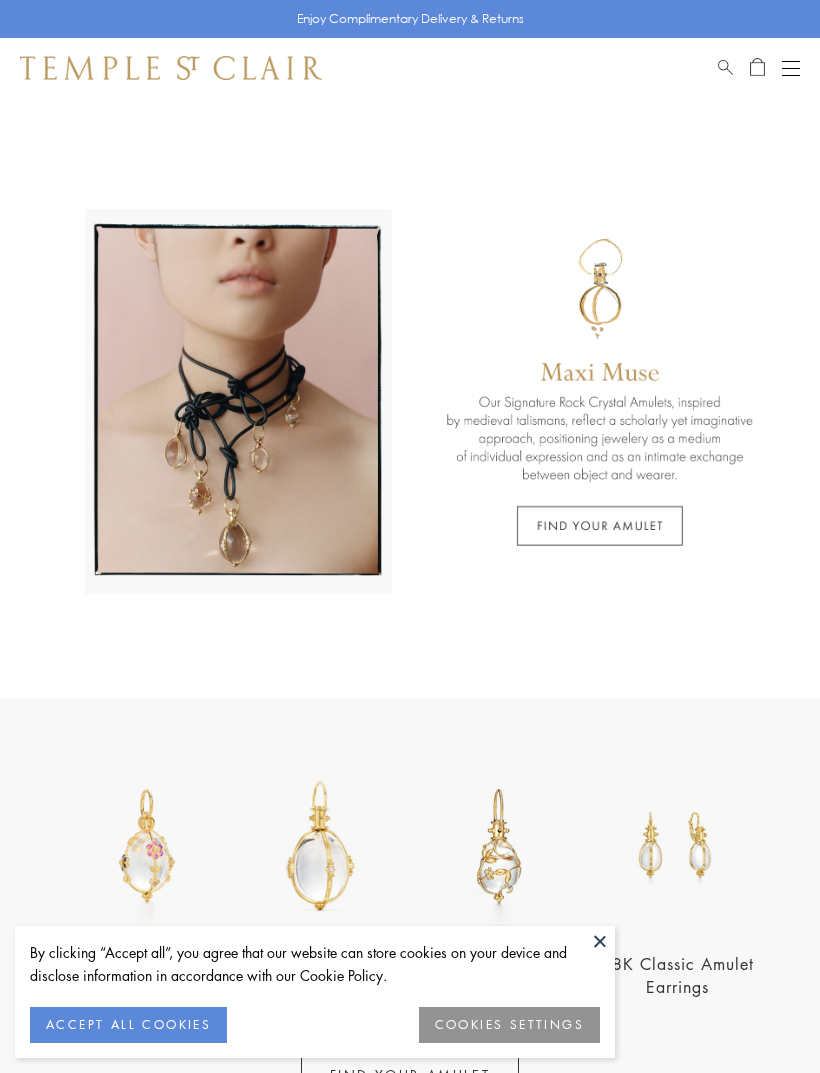 scroll, scrollTop: 0, scrollLeft: 0, axis: both 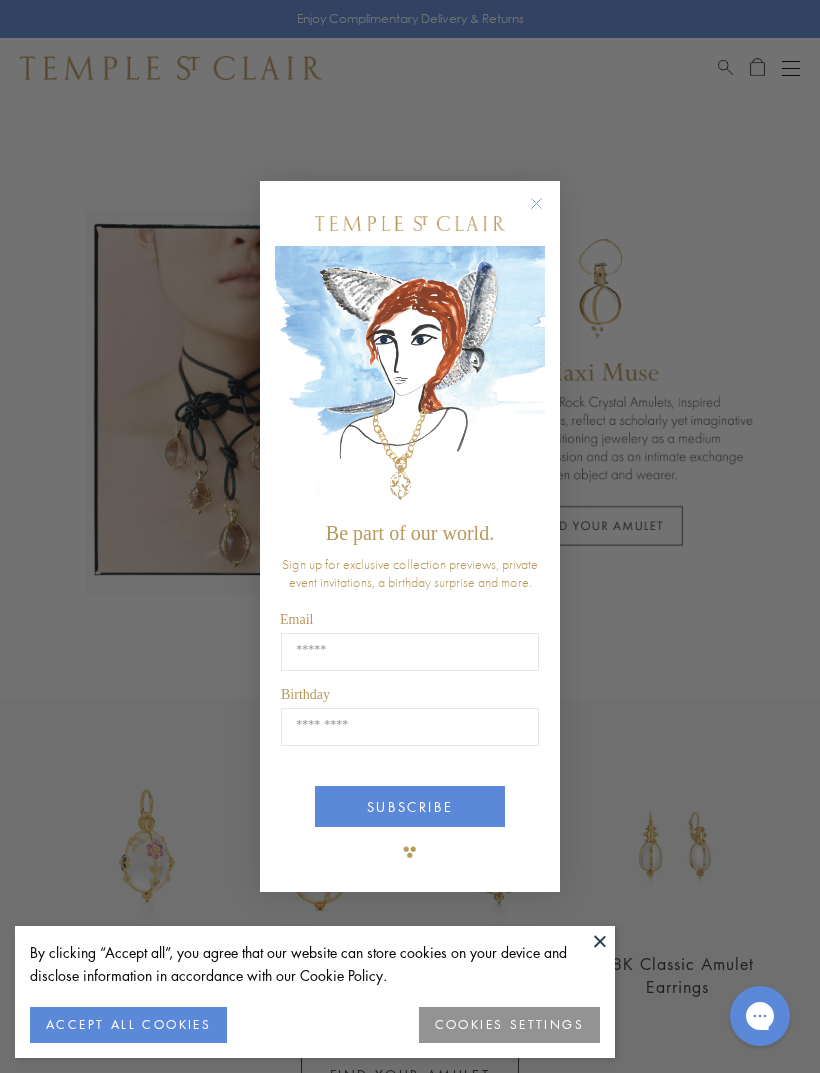 click 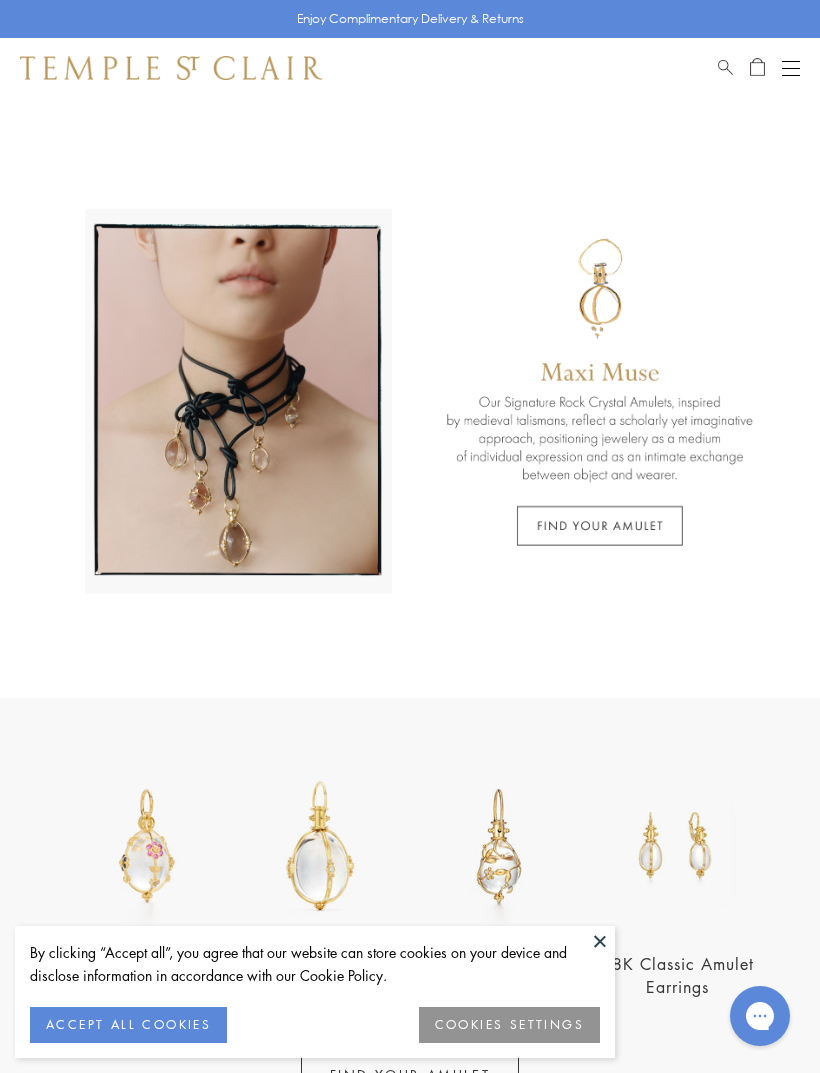 click on "COOKIES SETTINGS" at bounding box center [509, 1025] 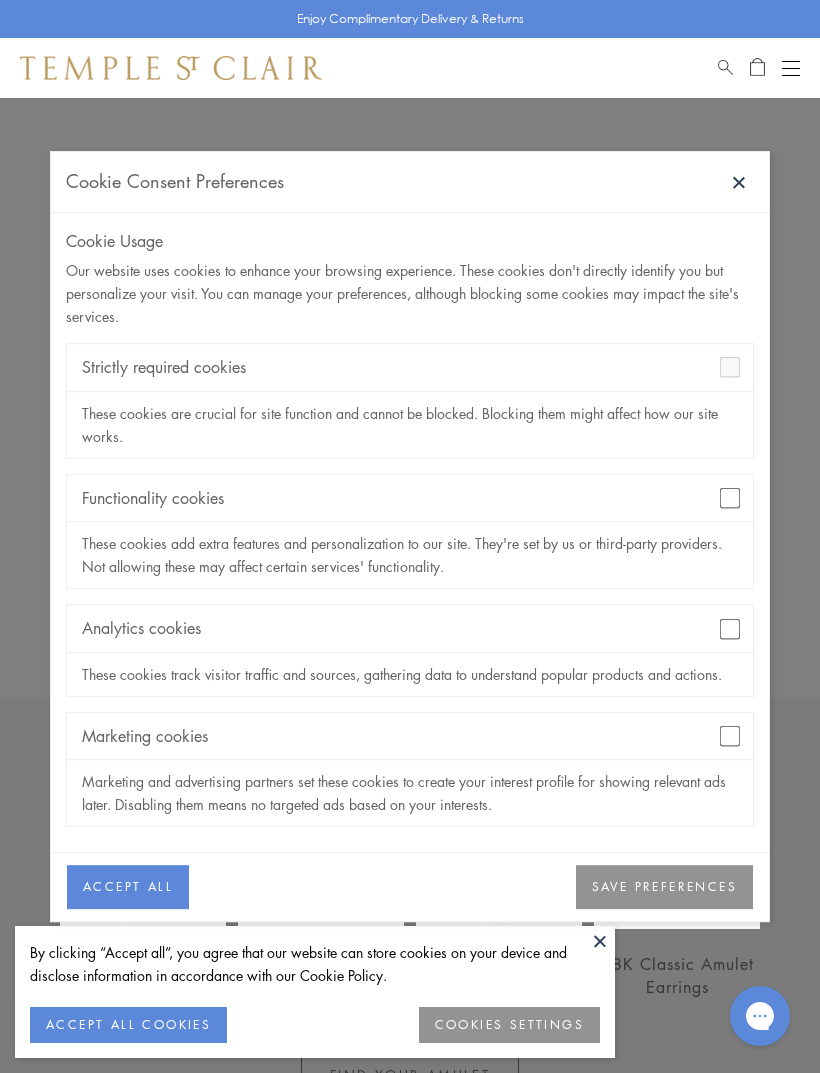 click on "Analytics cookies" at bounding box center [410, 628] 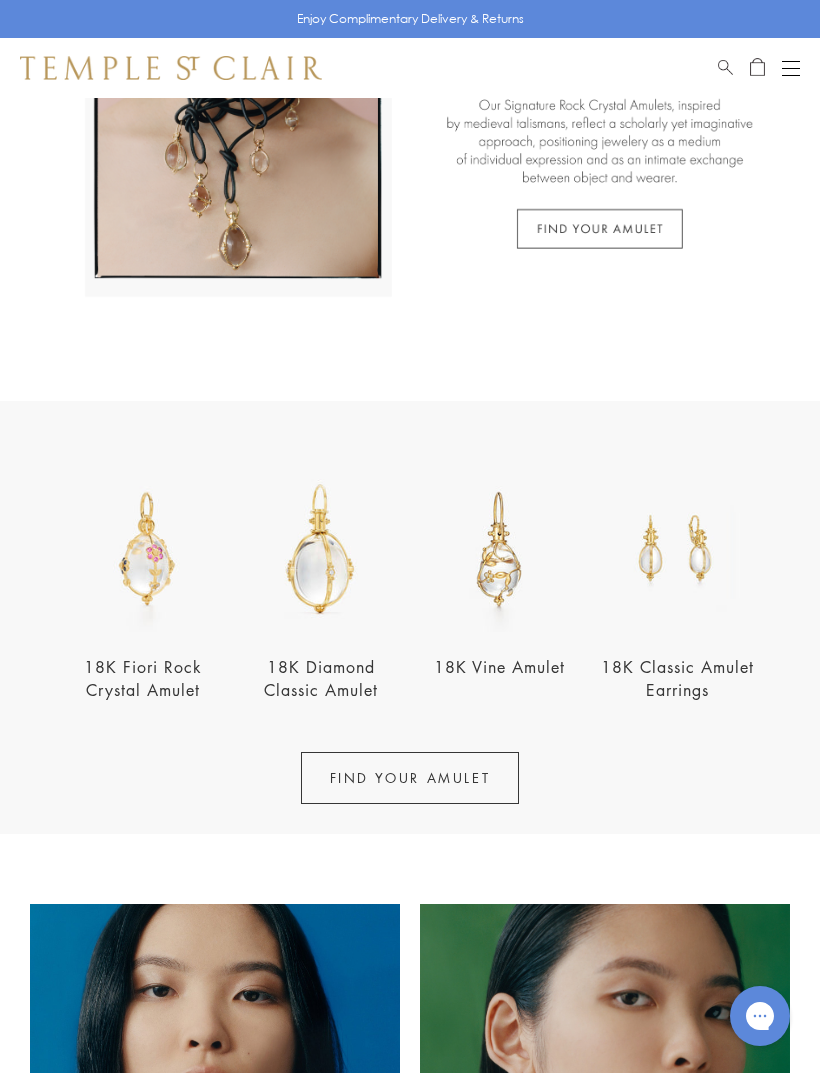 scroll, scrollTop: 295, scrollLeft: 0, axis: vertical 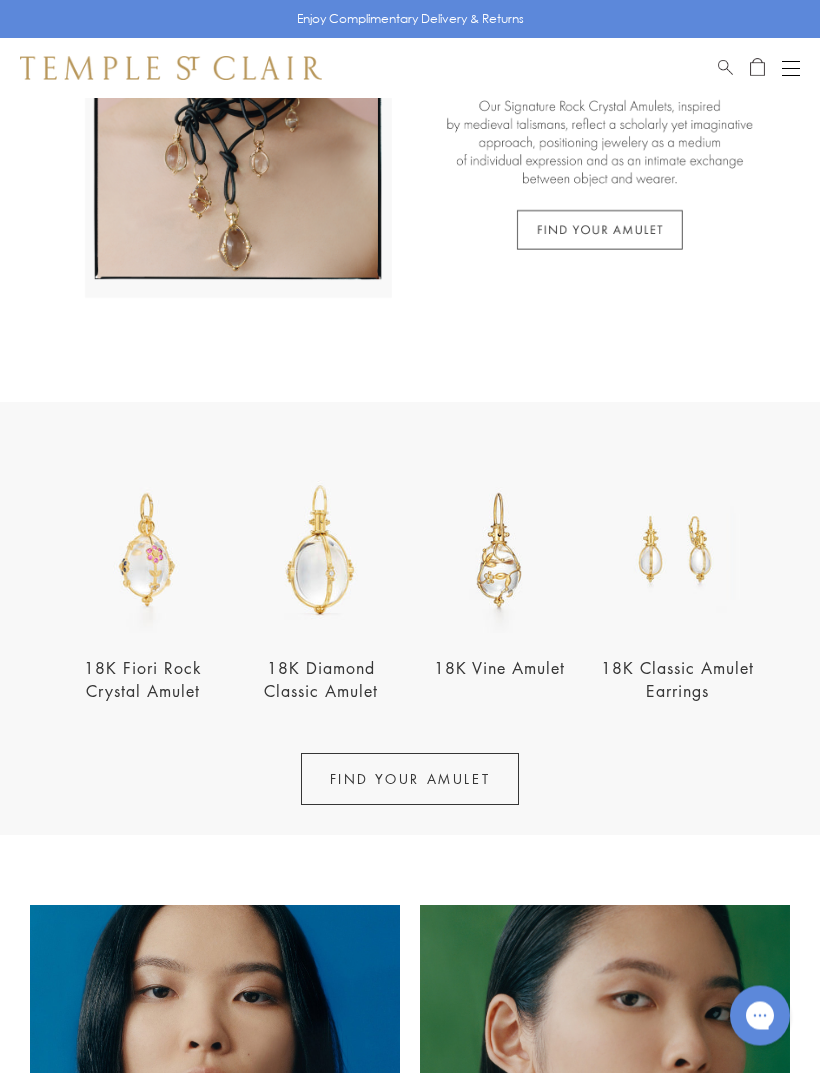 click at bounding box center [410, 103] 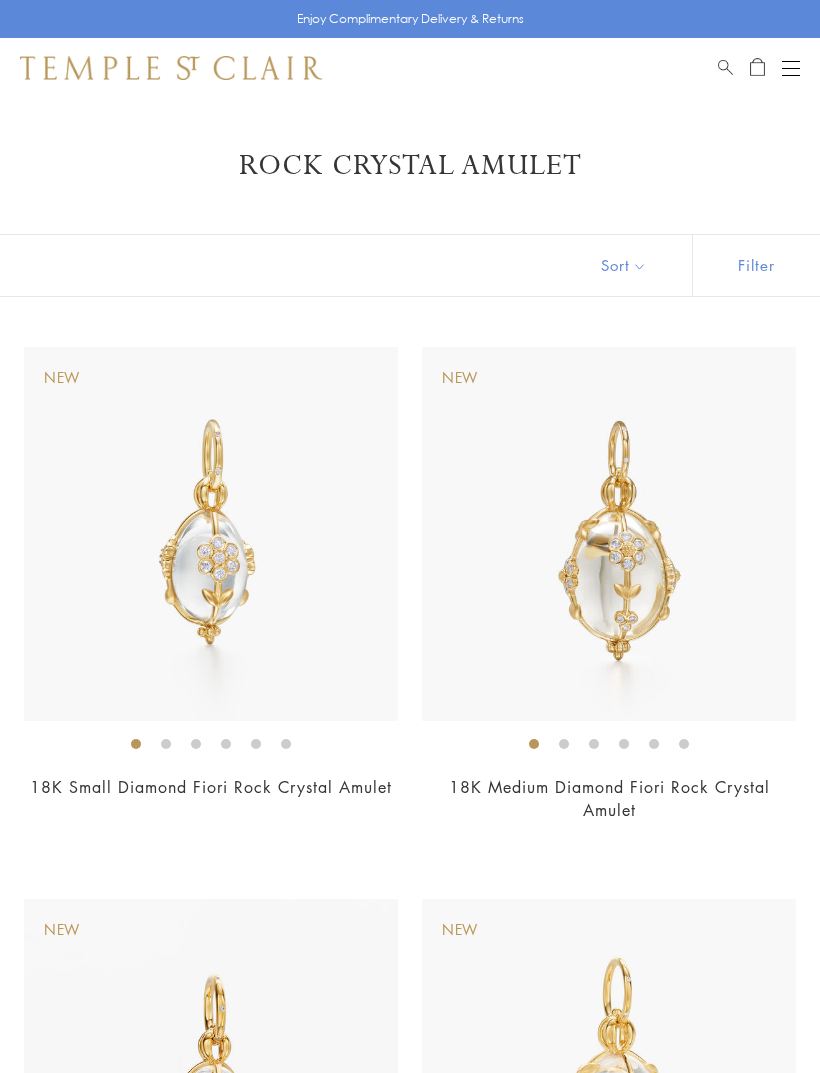 scroll, scrollTop: 0, scrollLeft: 0, axis: both 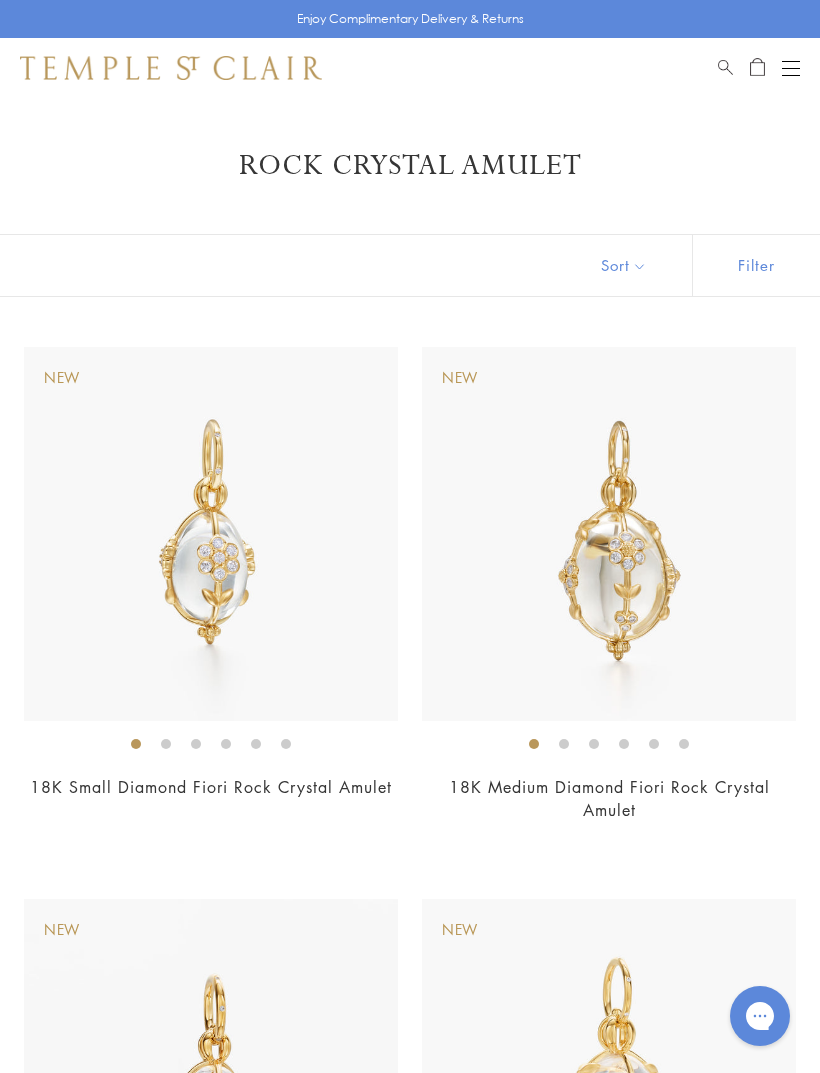 click at bounding box center (791, 68) 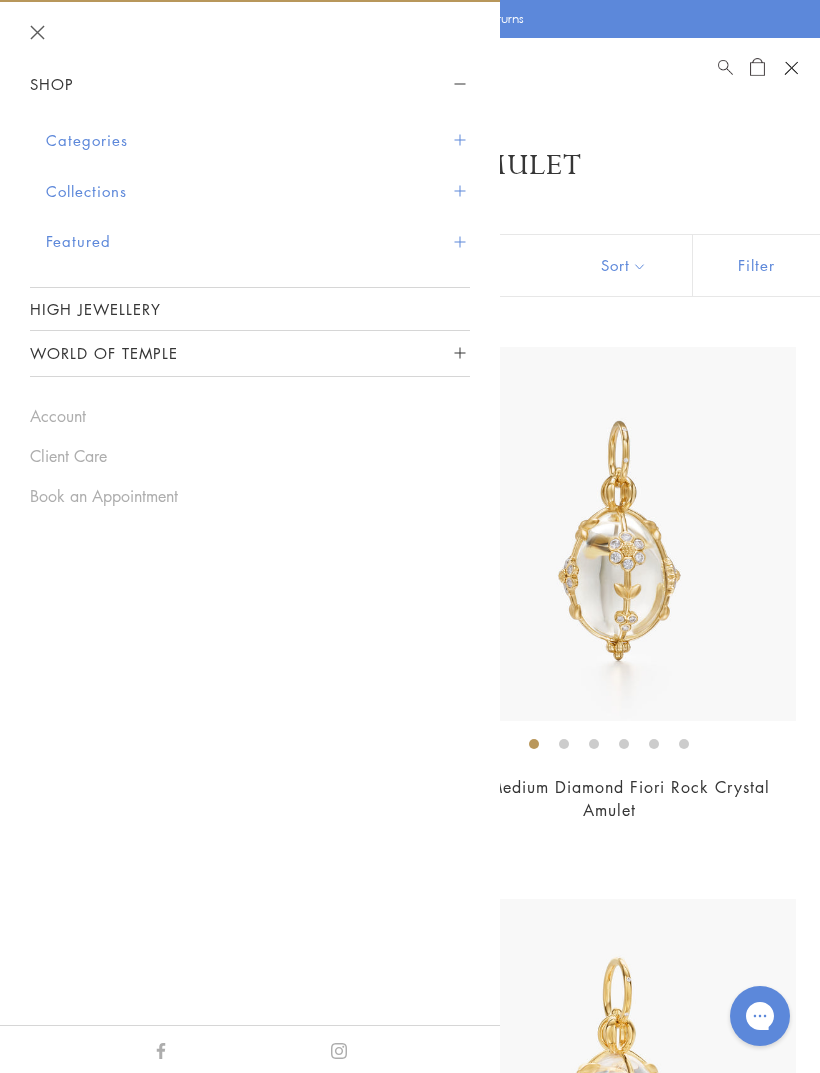 click on "Featured" at bounding box center (258, 241) 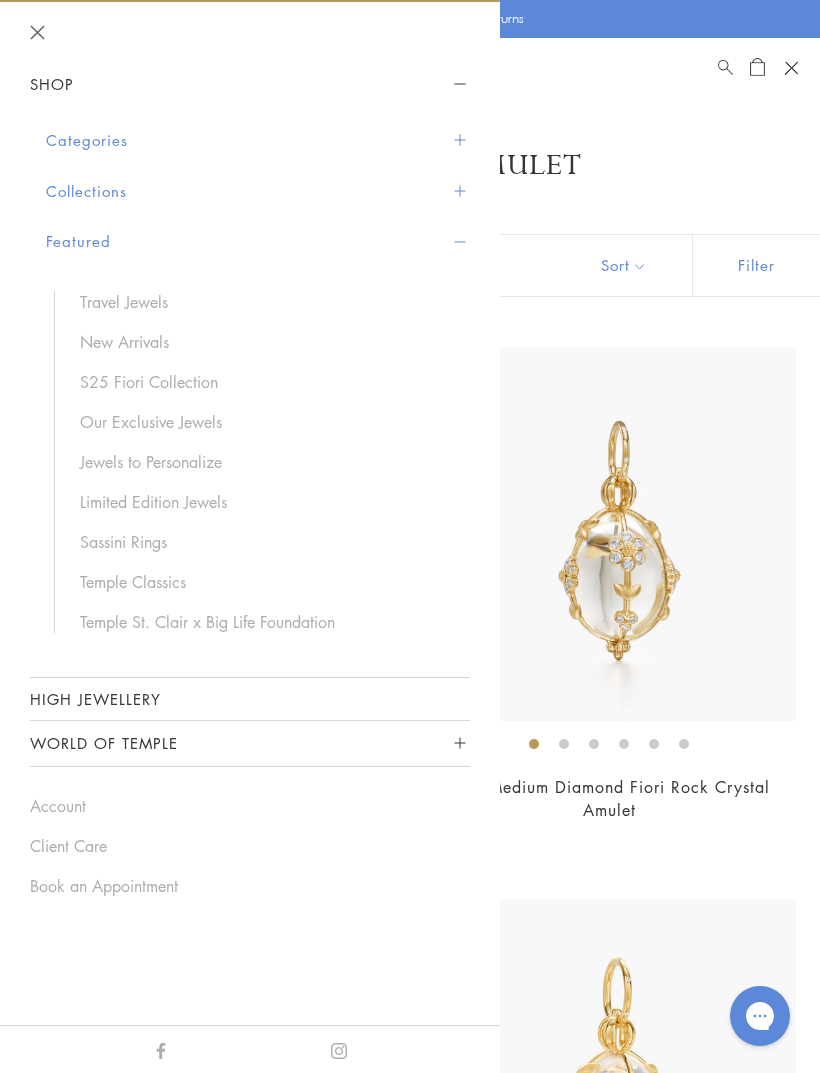 click on "Temple Classics" at bounding box center [265, 582] 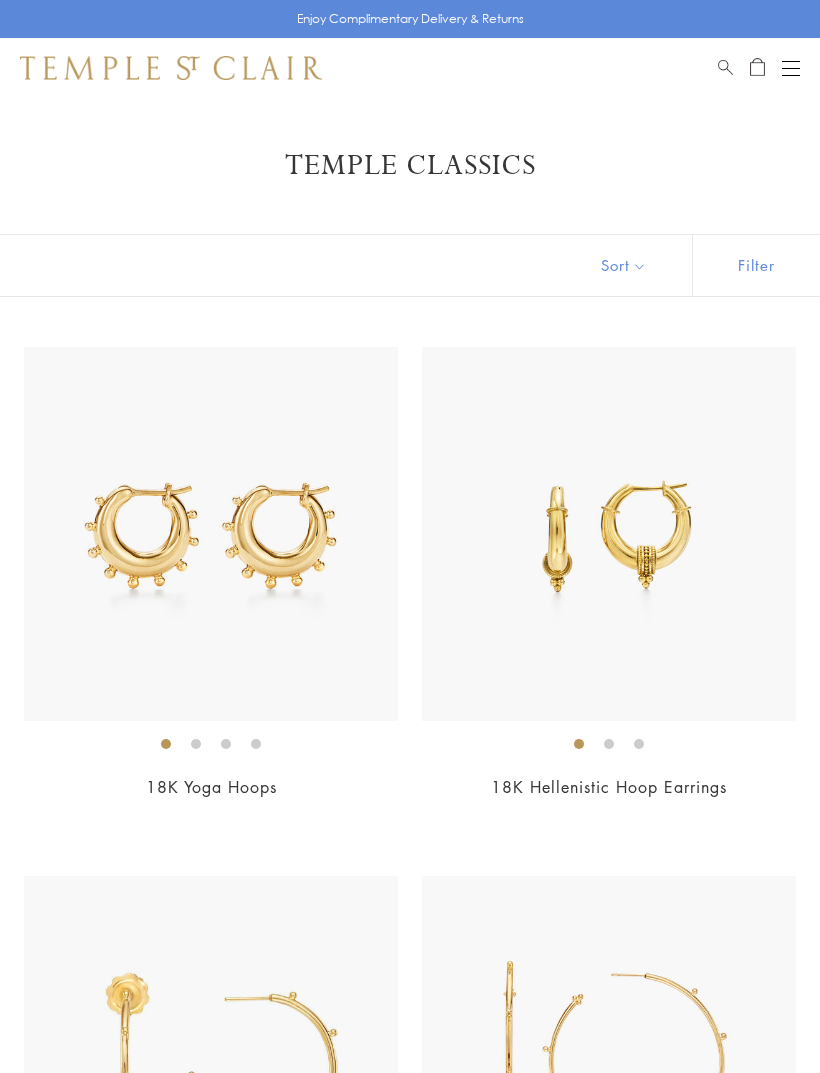 scroll, scrollTop: 0, scrollLeft: 0, axis: both 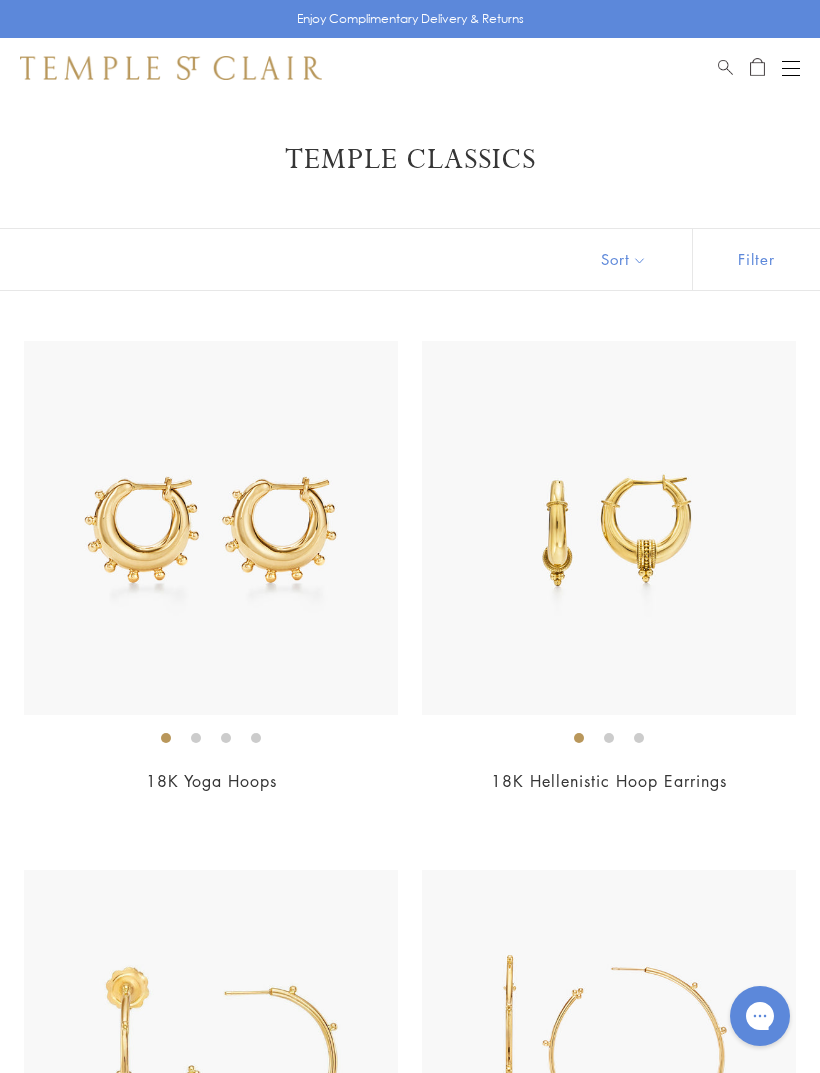 click on "Sort" at bounding box center (624, 259) 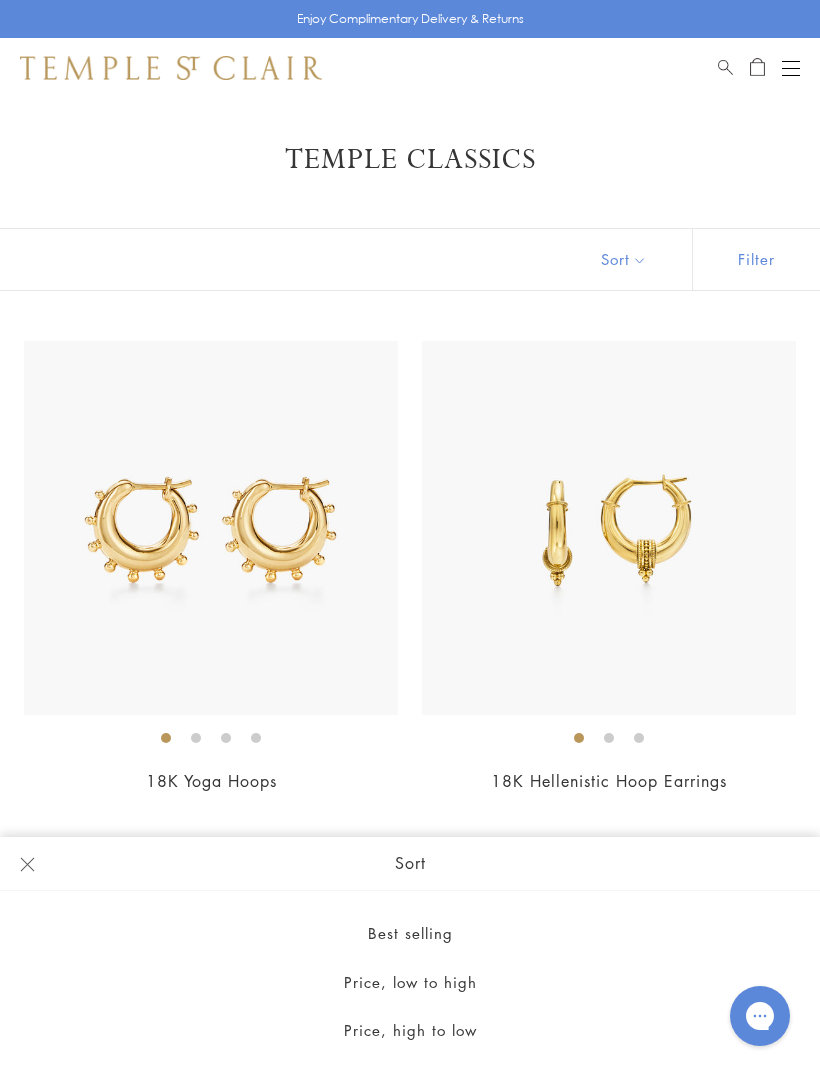 click on "Price, low to high" at bounding box center [410, 982] 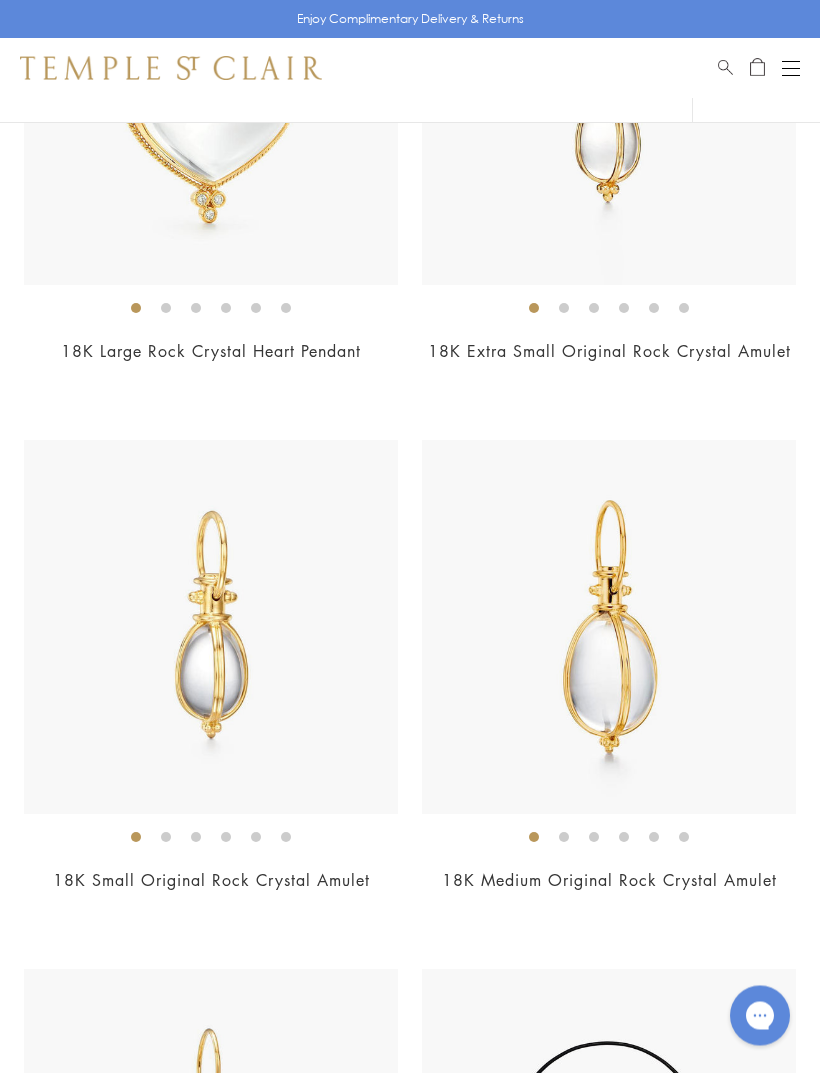 scroll, scrollTop: 4690, scrollLeft: 0, axis: vertical 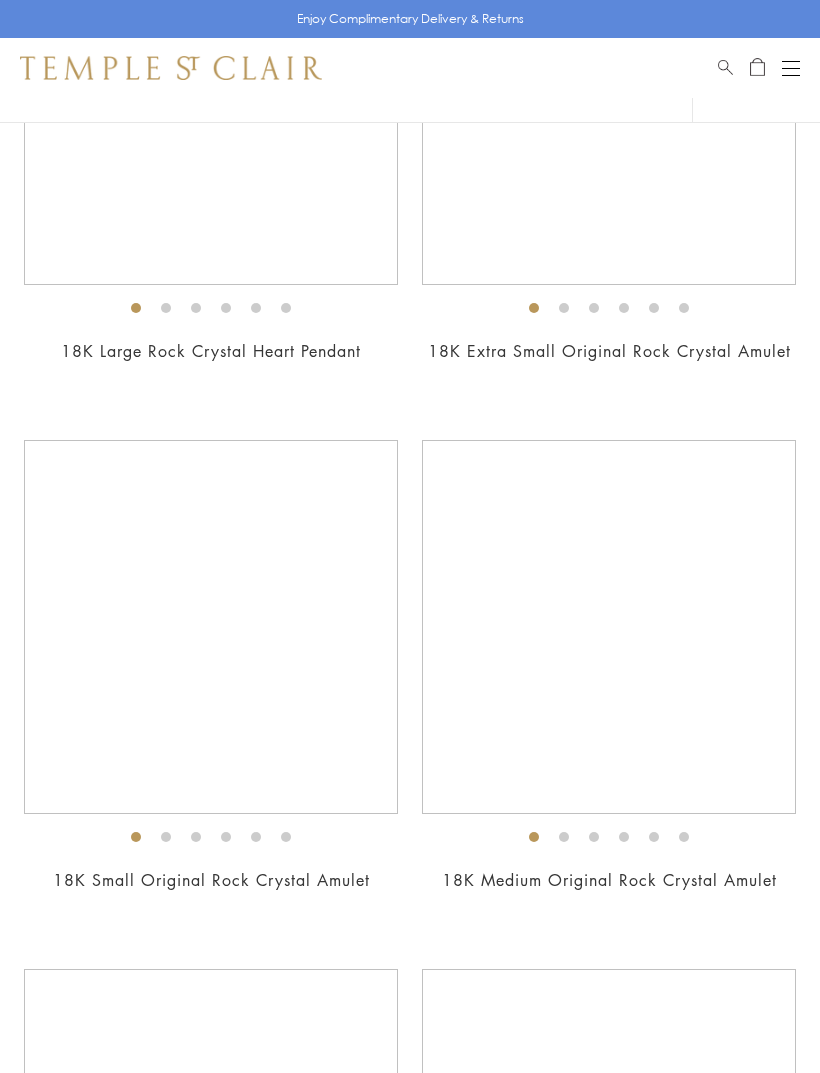 click at bounding box center (791, 68) 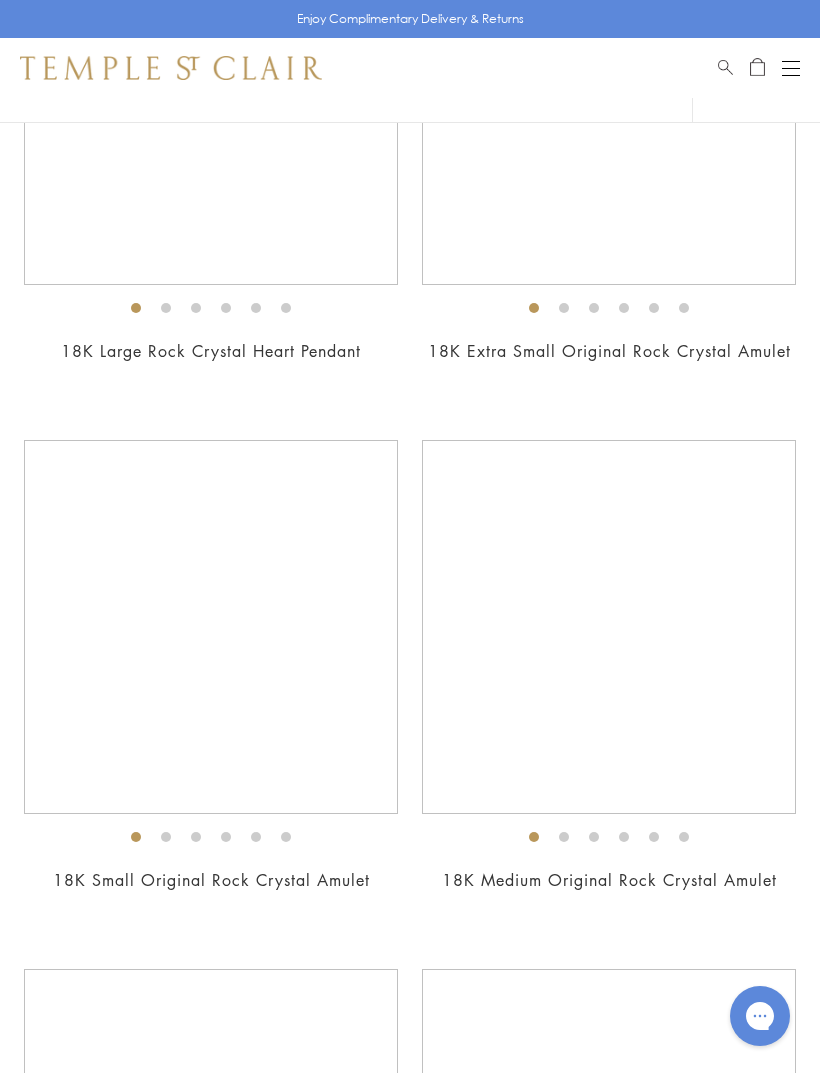 scroll, scrollTop: 0, scrollLeft: 0, axis: both 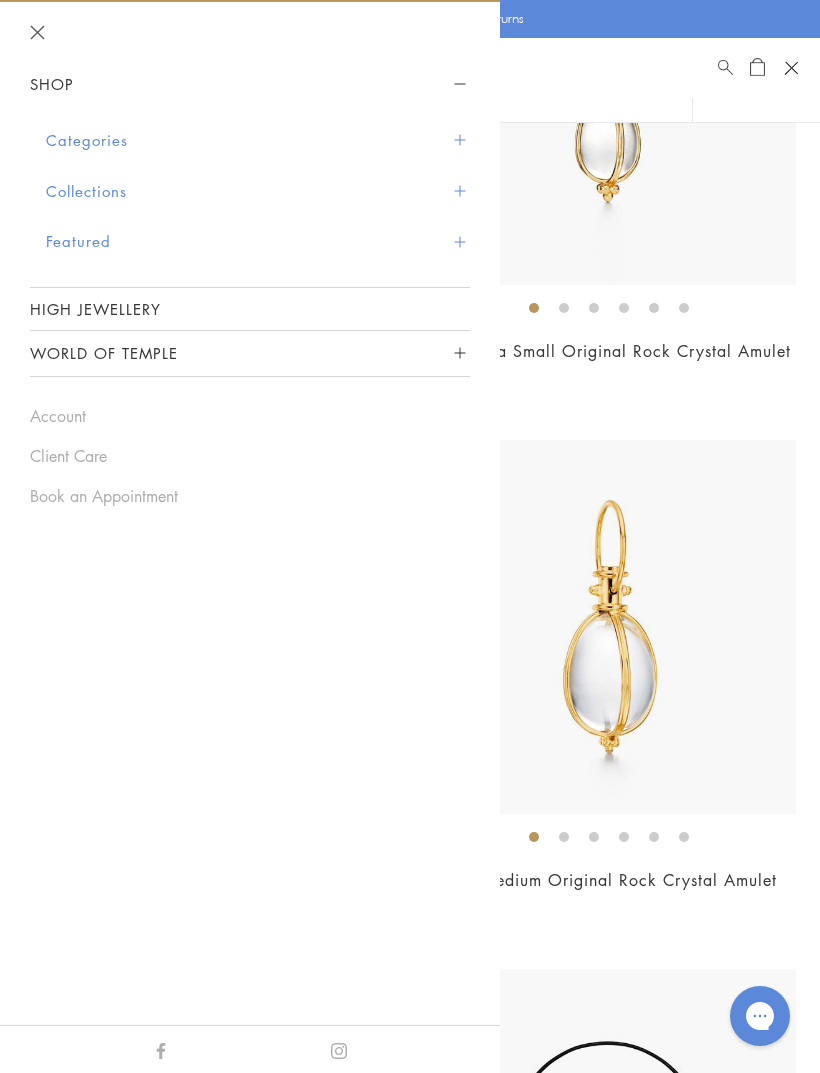 click on "Featured" at bounding box center [258, 241] 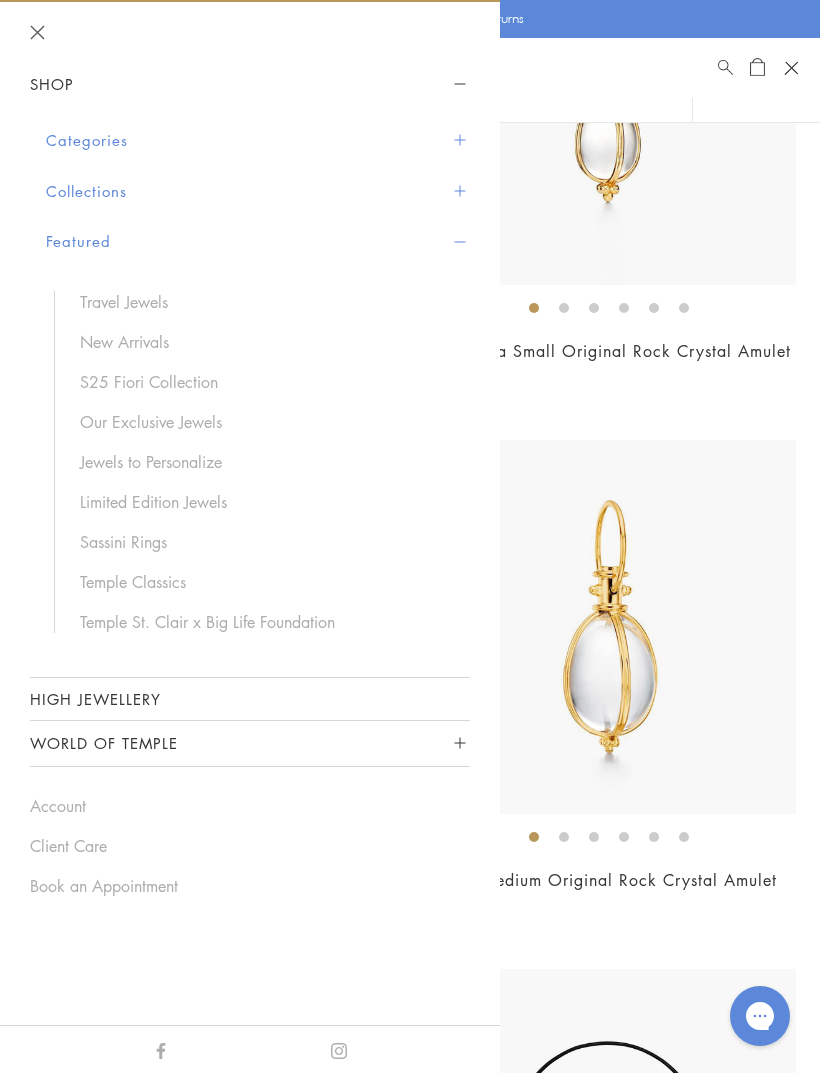 click on "New Arrivals" at bounding box center [265, 342] 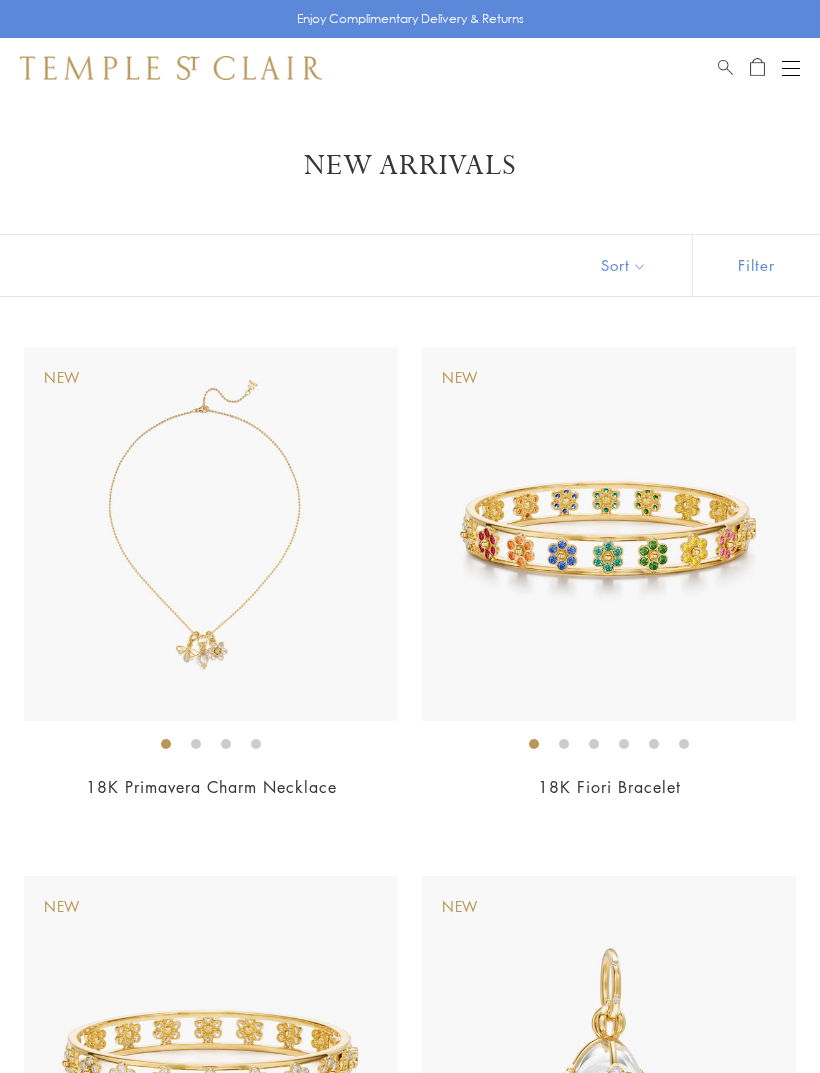 scroll, scrollTop: 0, scrollLeft: 0, axis: both 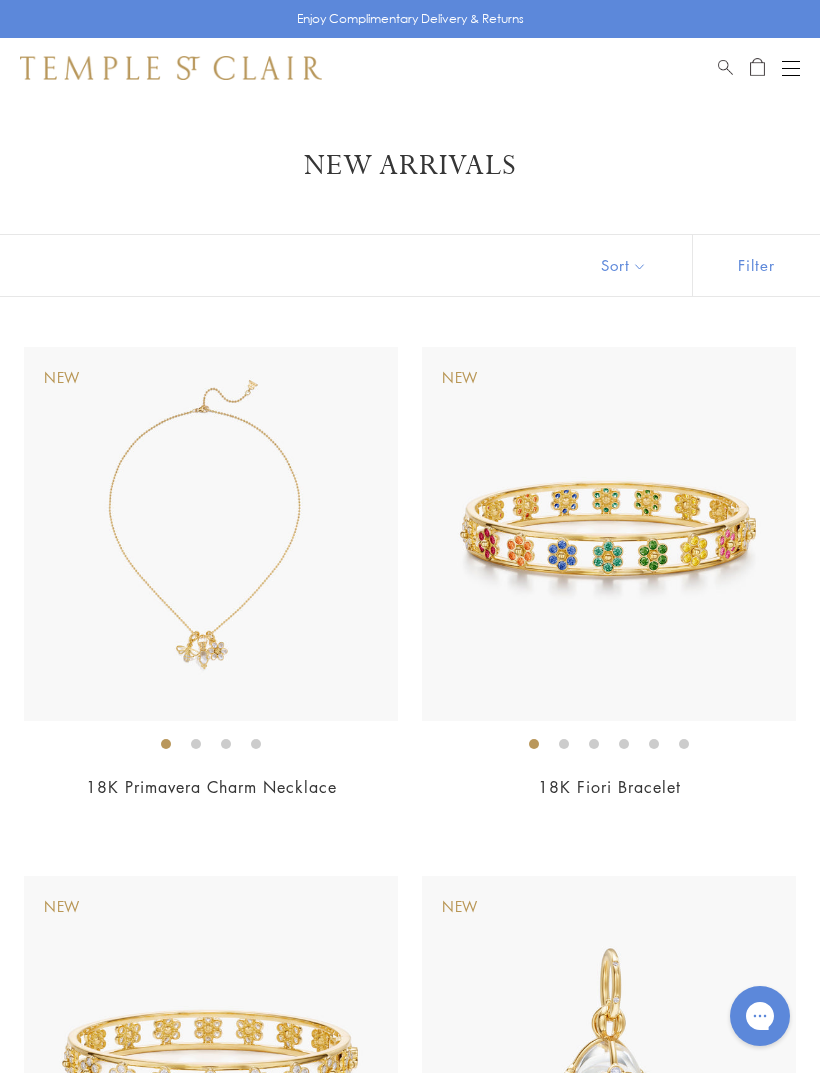 click on "Sort" at bounding box center (624, 265) 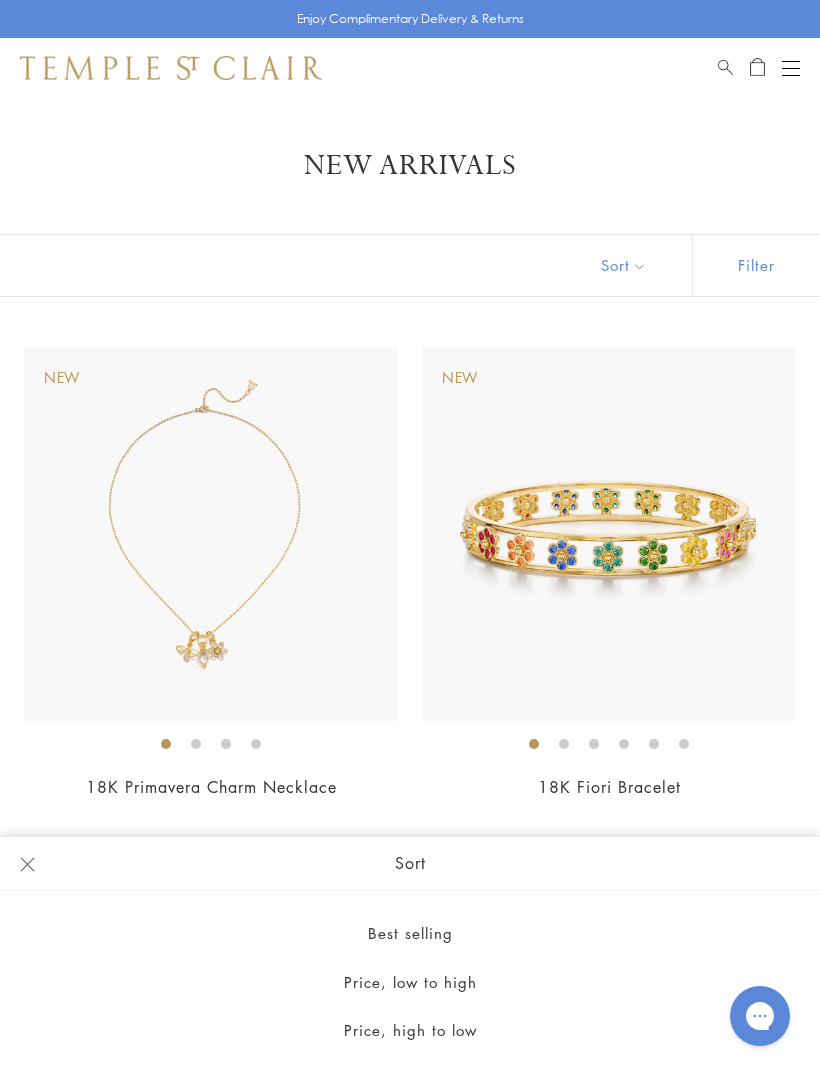 click on "Price, low to high" at bounding box center [410, 982] 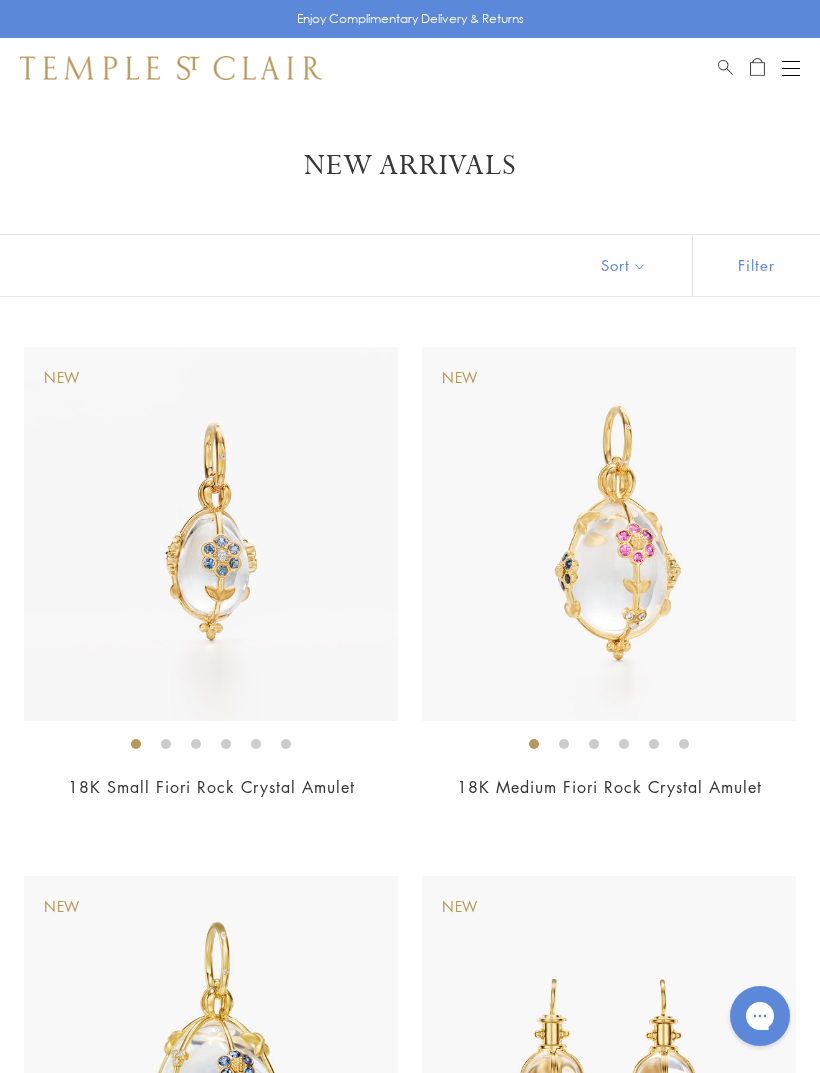 click at bounding box center (211, 534) 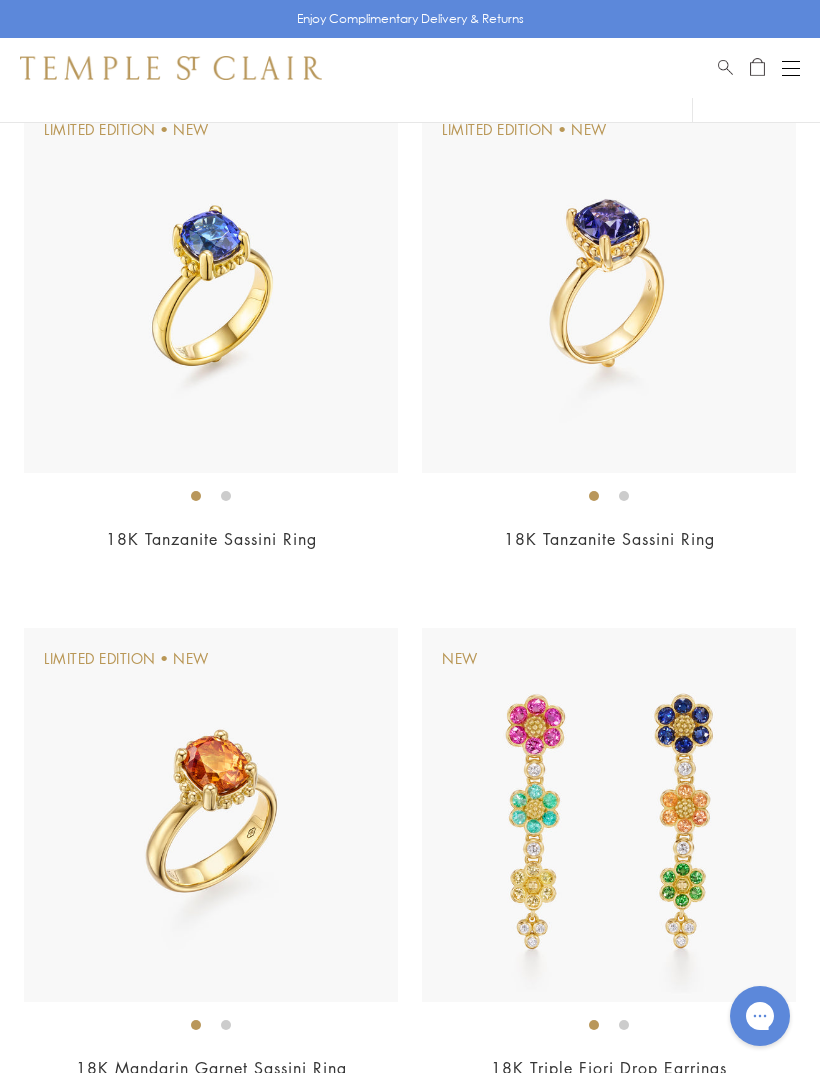 scroll, scrollTop: 7169, scrollLeft: 0, axis: vertical 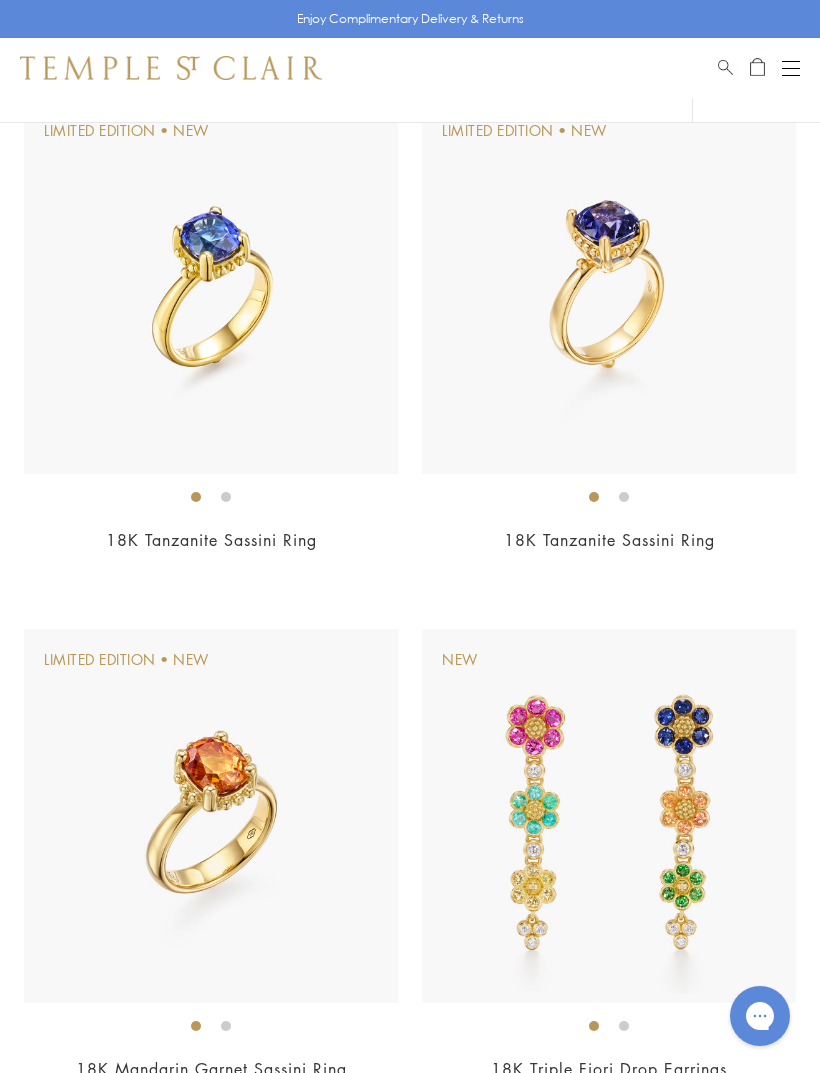 click at bounding box center (791, 68) 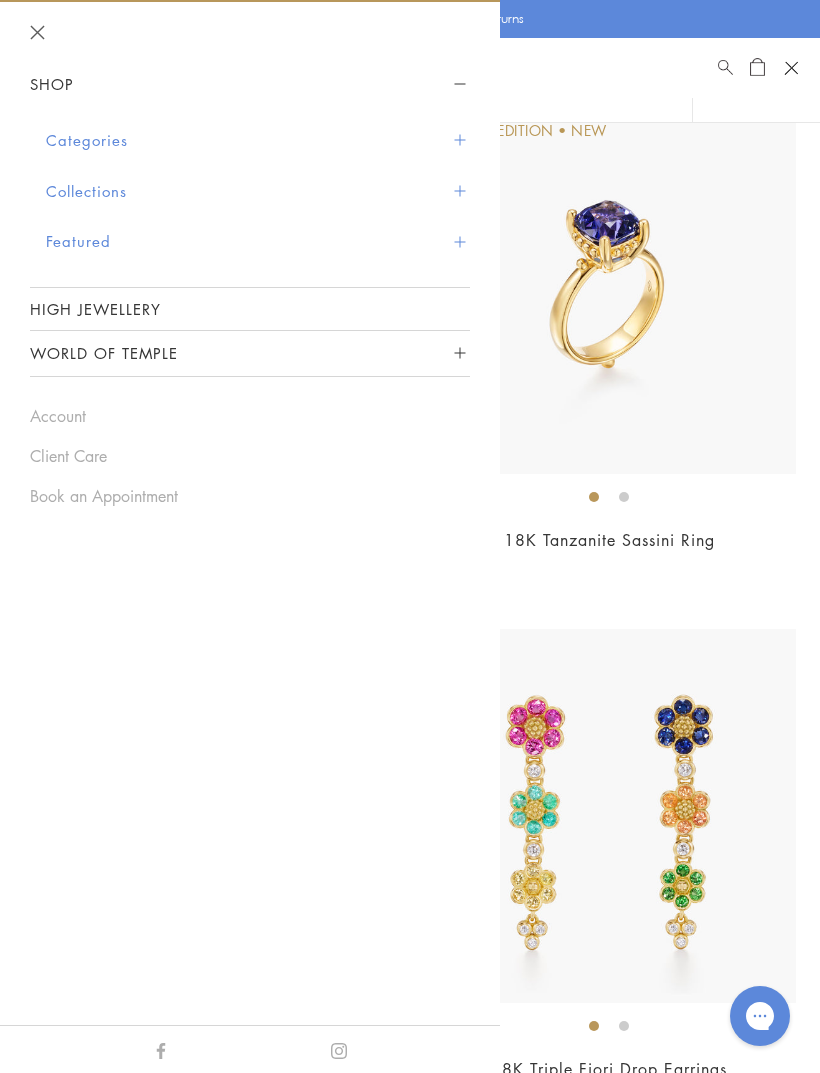 click on "Featured" at bounding box center (258, 241) 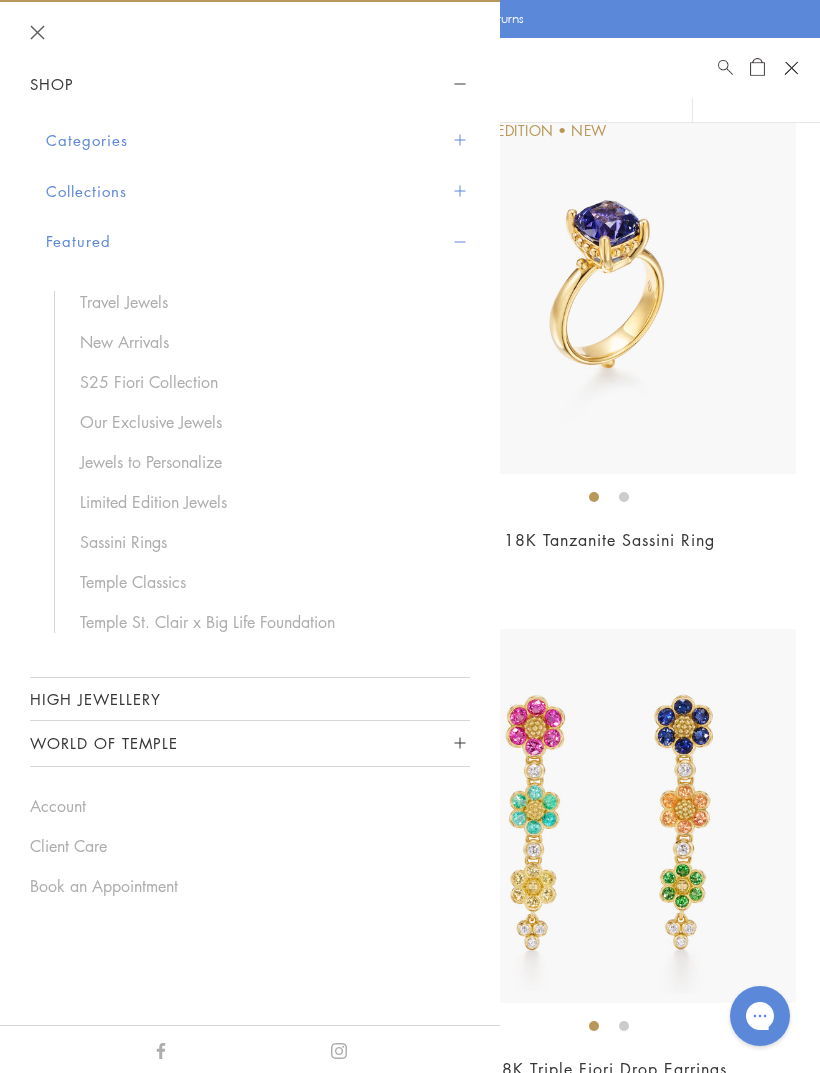 click on "Travel Jewels" at bounding box center [265, 302] 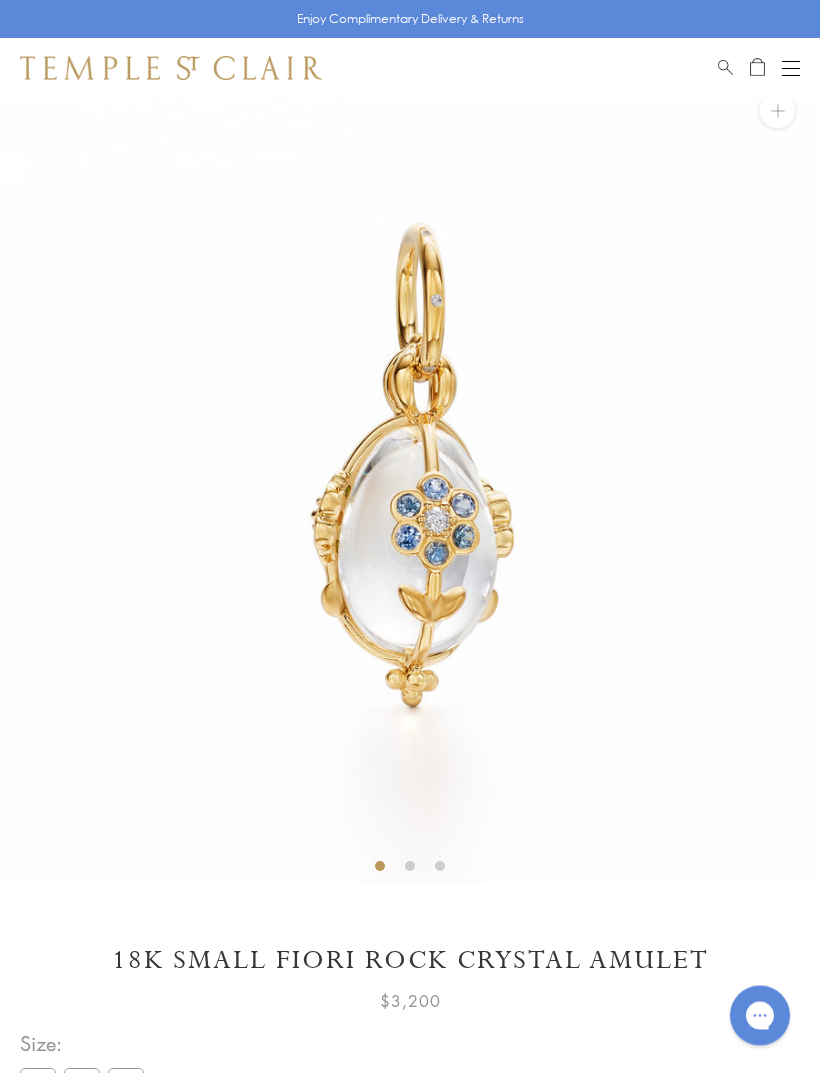 scroll, scrollTop: 0, scrollLeft: 0, axis: both 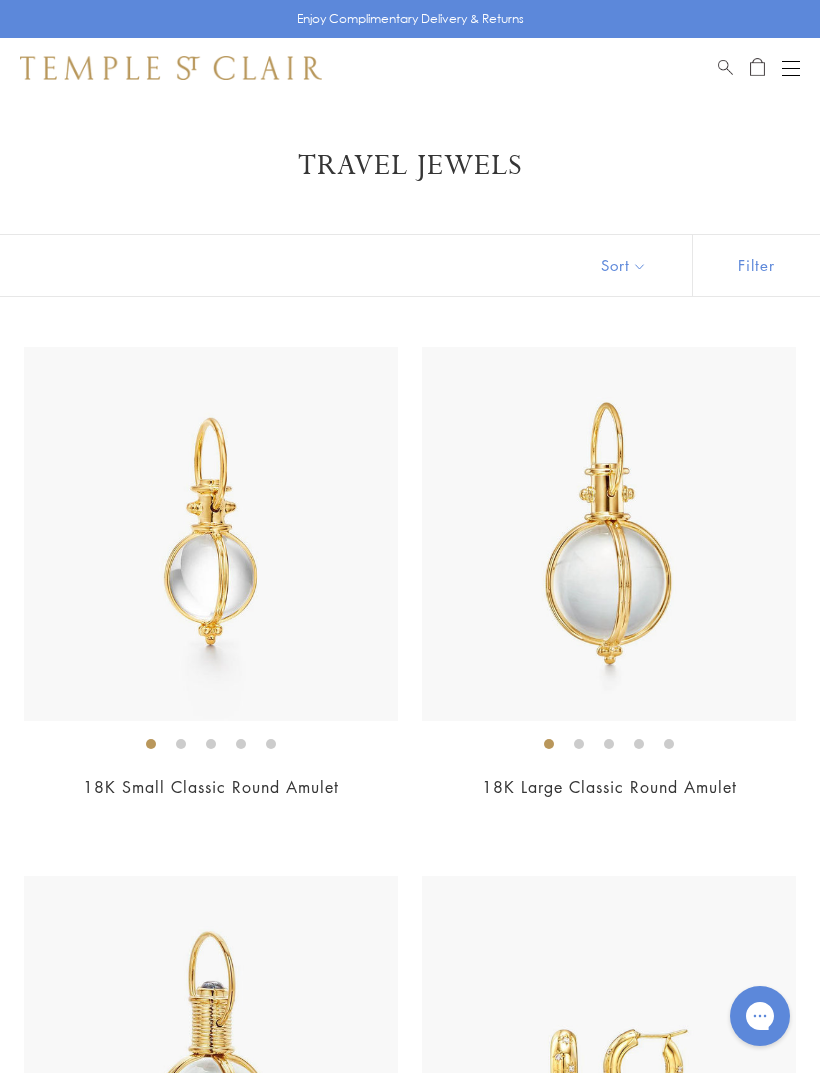 click on "Sort" at bounding box center [624, 265] 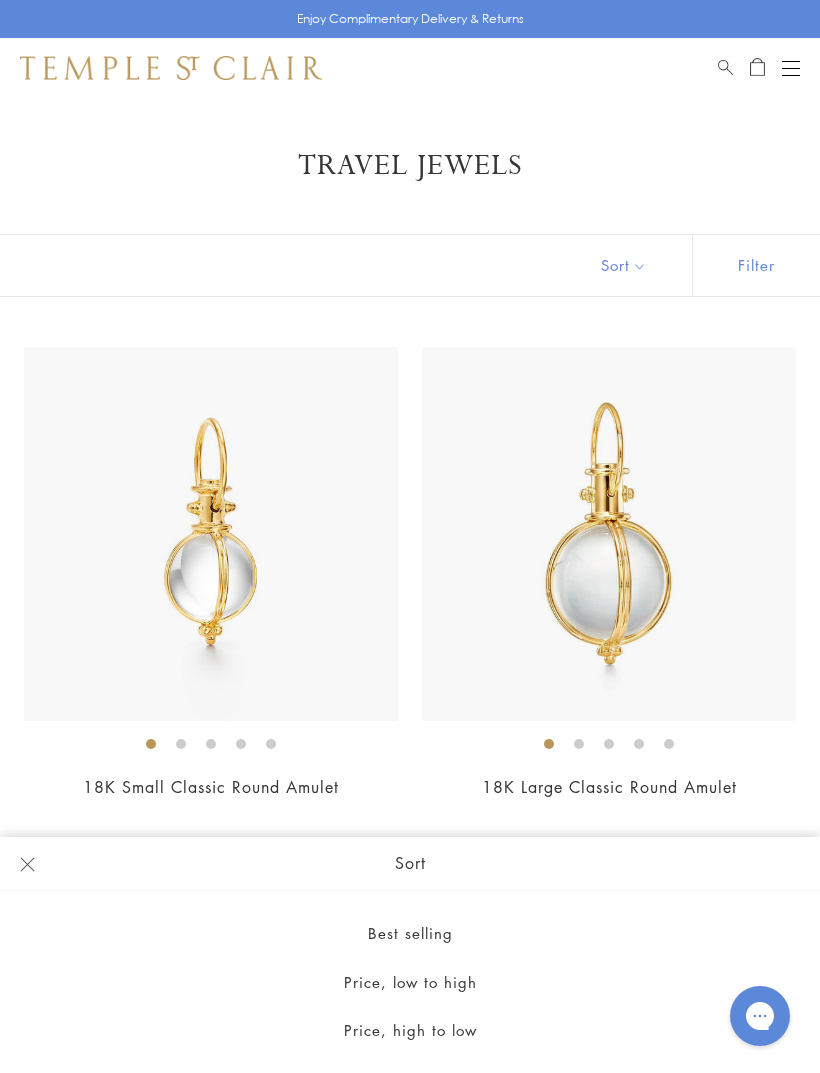 click on "Price, high to low" at bounding box center [410, 1030] 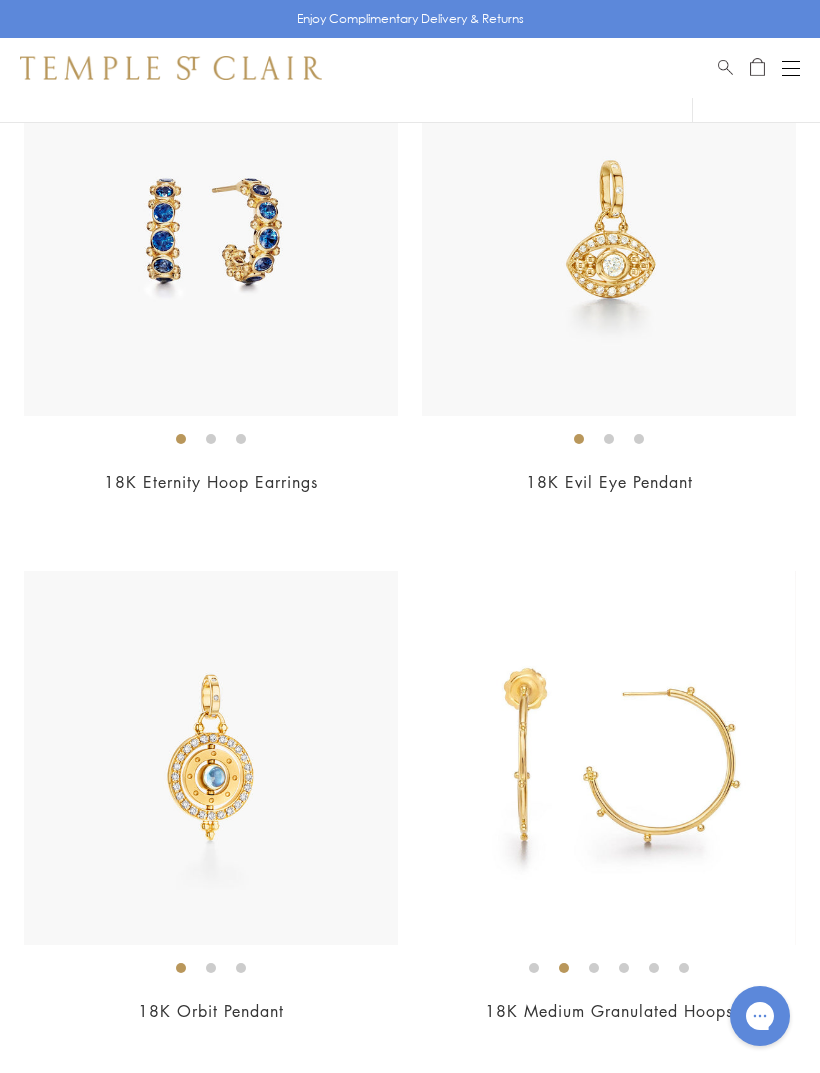 scroll, scrollTop: 6101, scrollLeft: 0, axis: vertical 